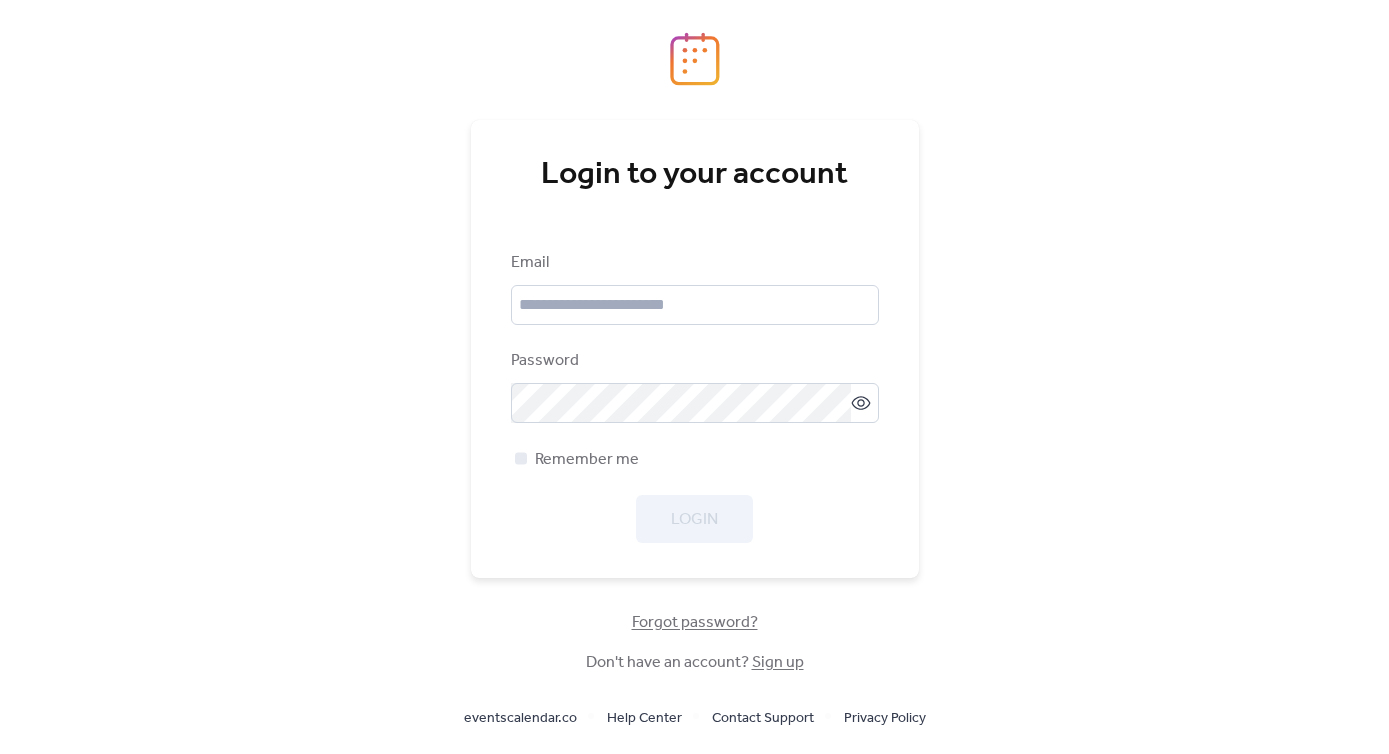 scroll, scrollTop: 0, scrollLeft: 0, axis: both 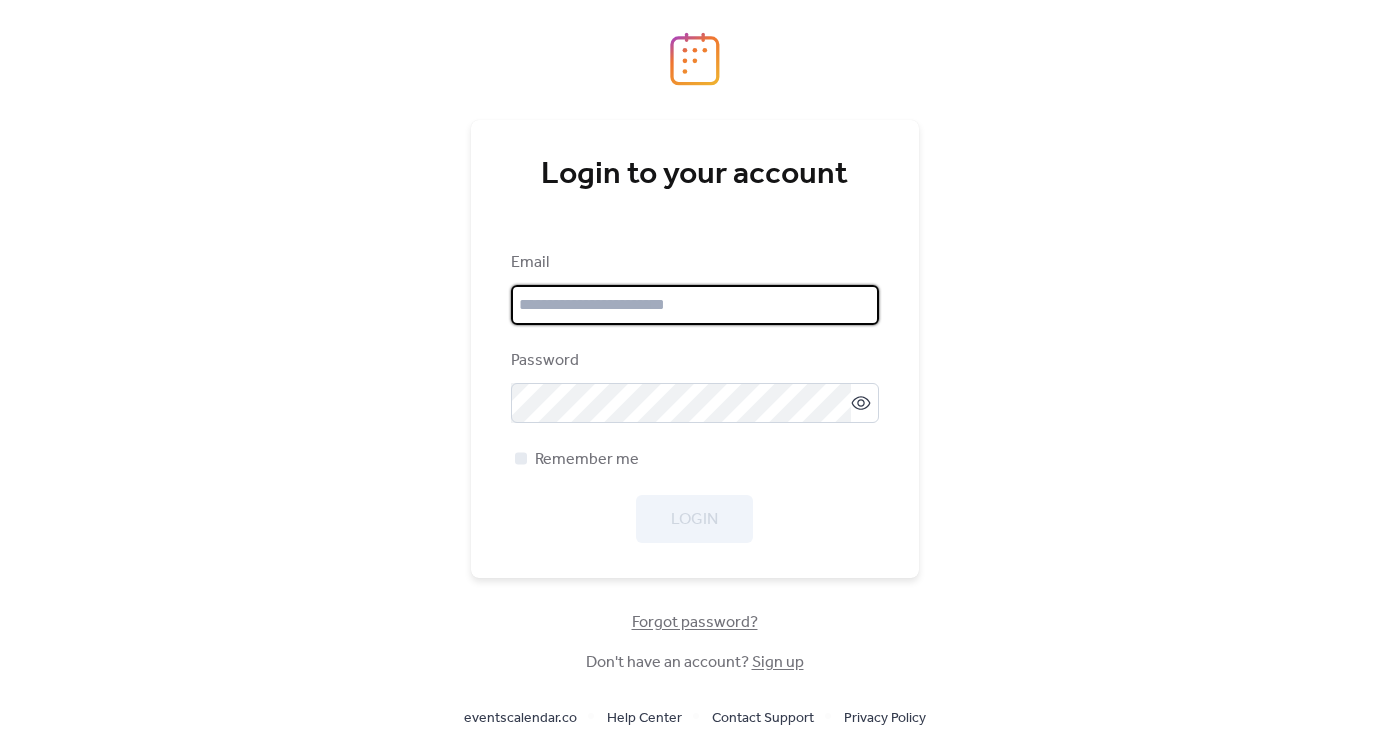 click at bounding box center [695, 305] 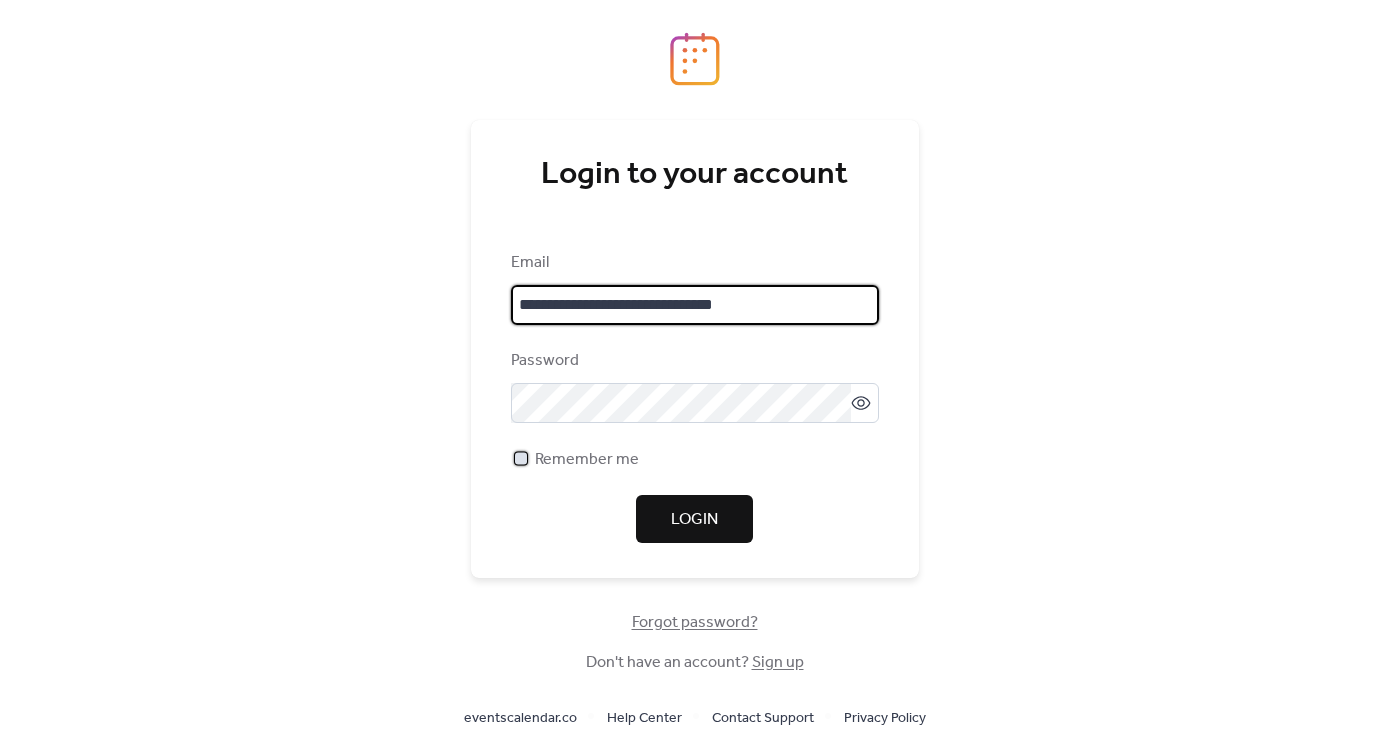 click on "Remember me" at bounding box center [587, 460] 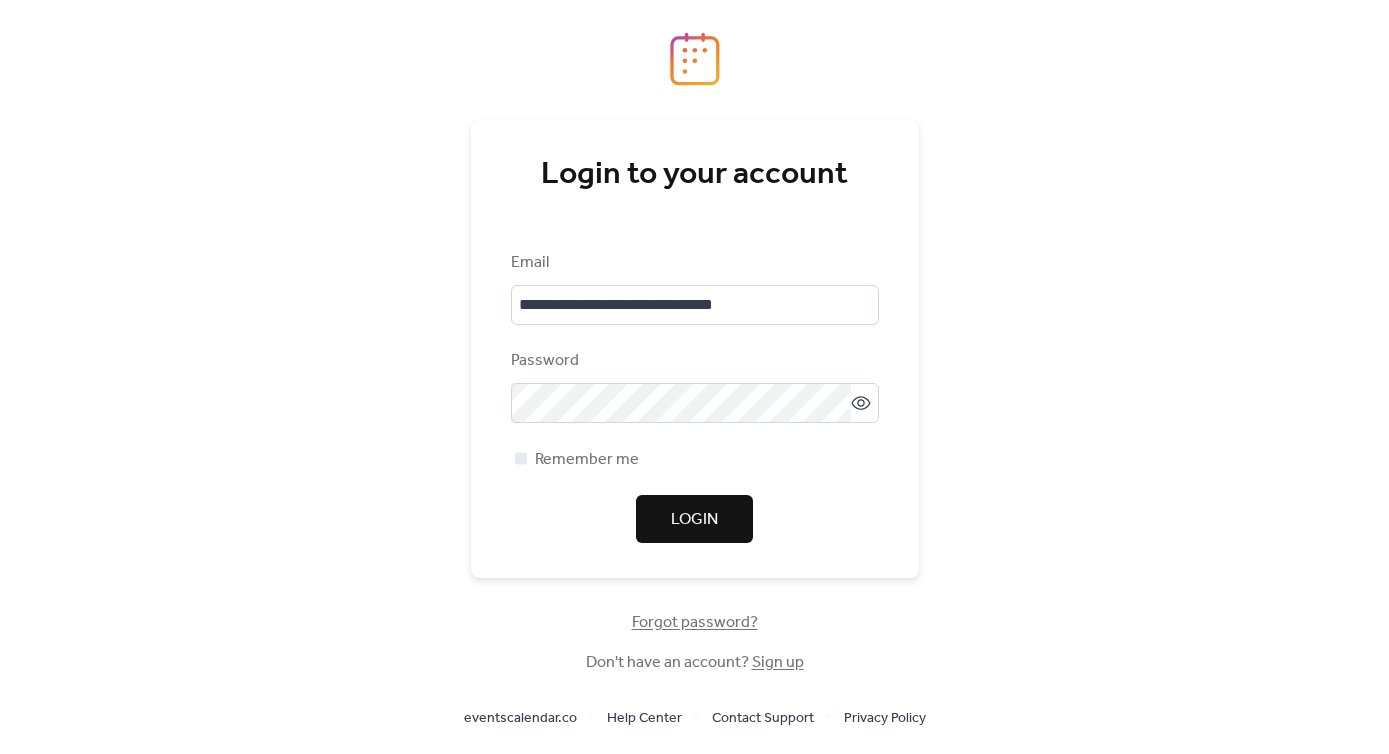 click on "Login" at bounding box center [694, 519] 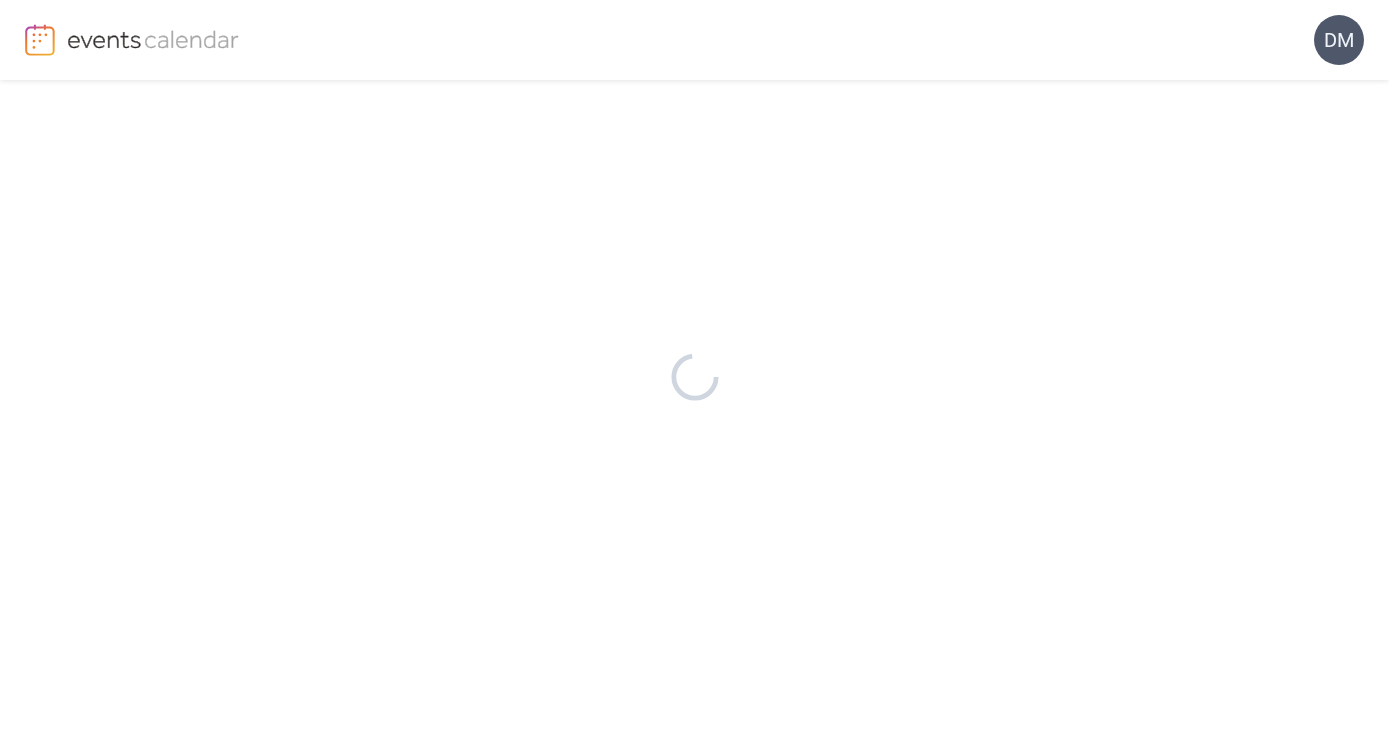 scroll, scrollTop: 0, scrollLeft: 0, axis: both 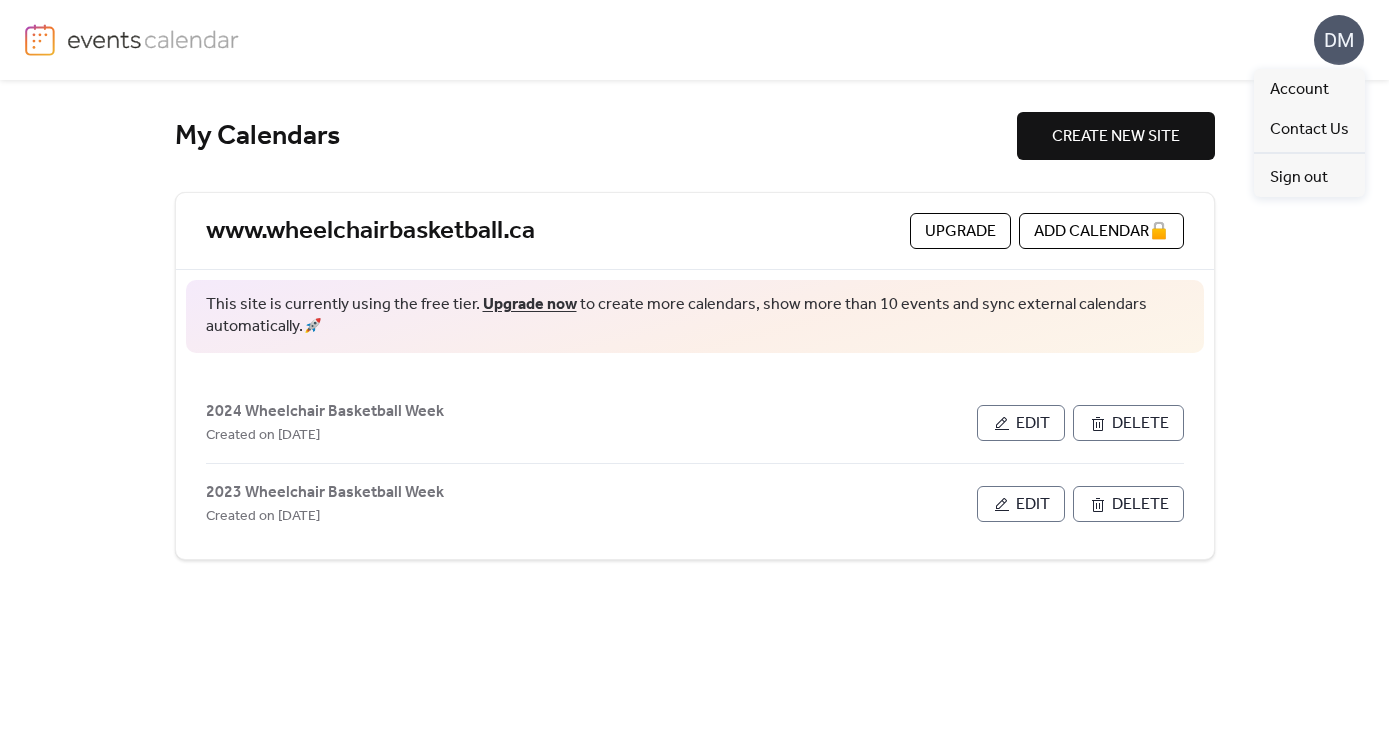 click on "DM" at bounding box center (1339, 40) 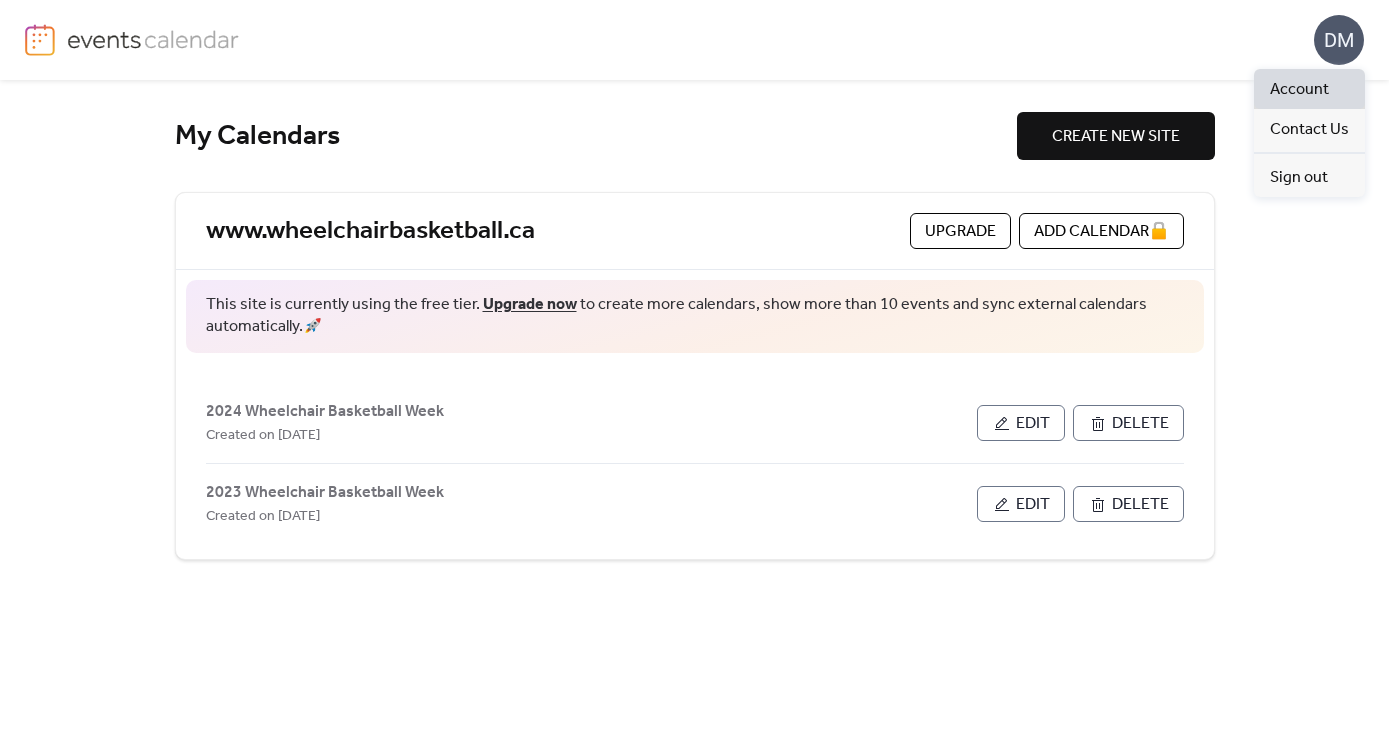 click on "Account" at bounding box center [1299, 90] 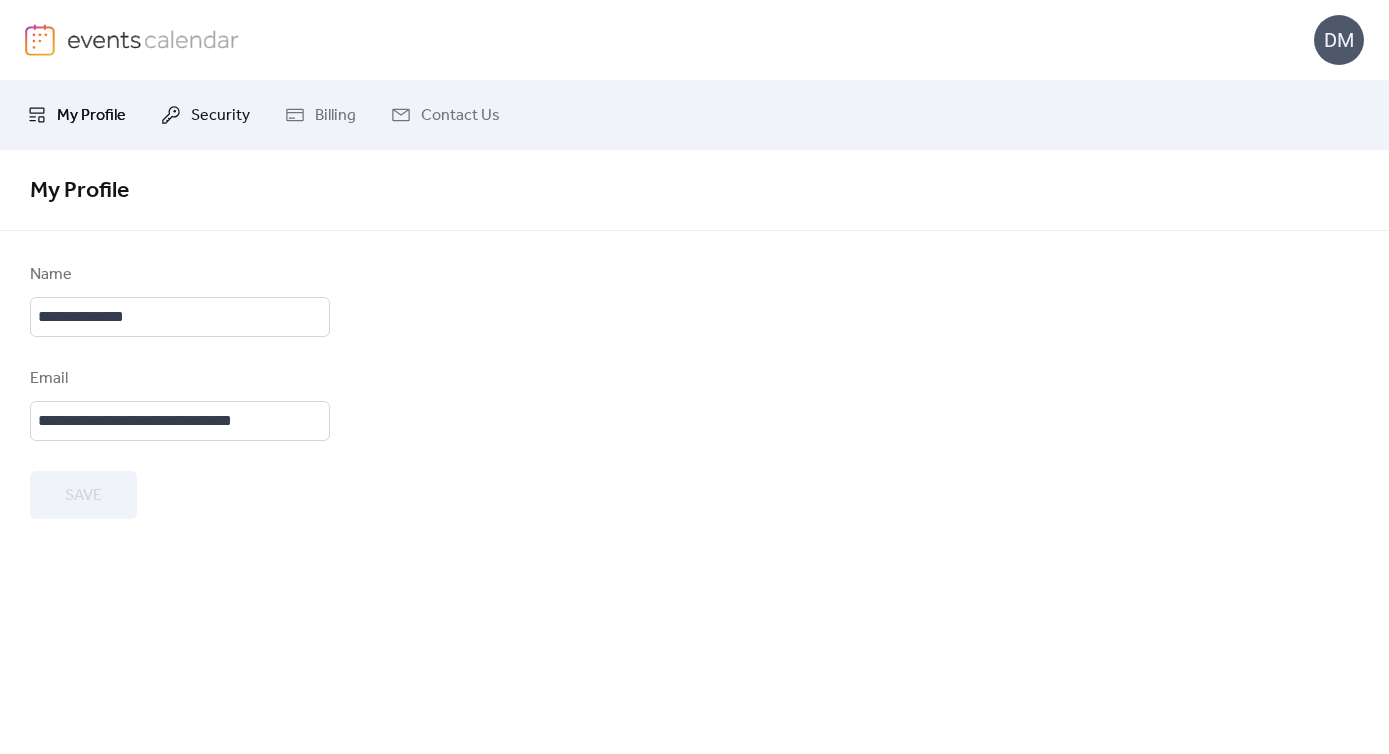 click on "Security" at bounding box center (220, 116) 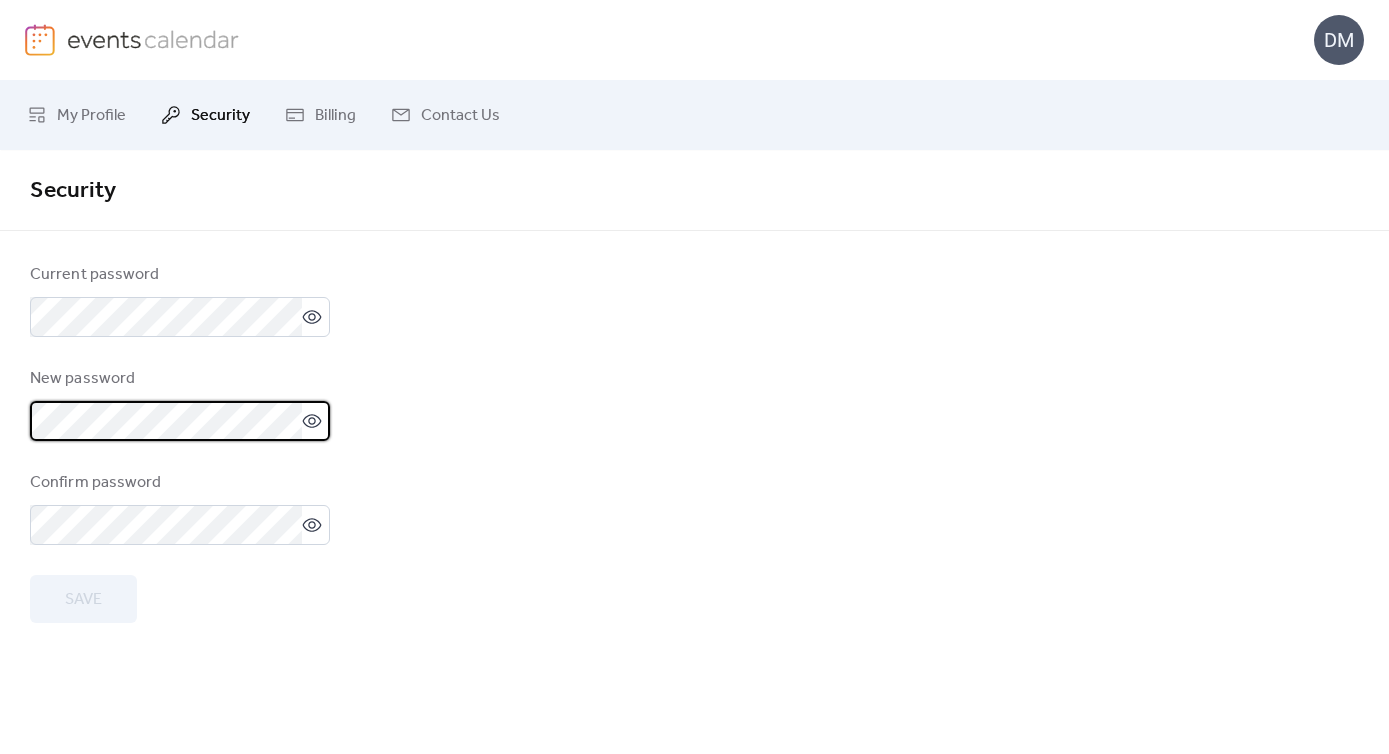 click on "Current password New password Confirm password Save" at bounding box center (694, 443) 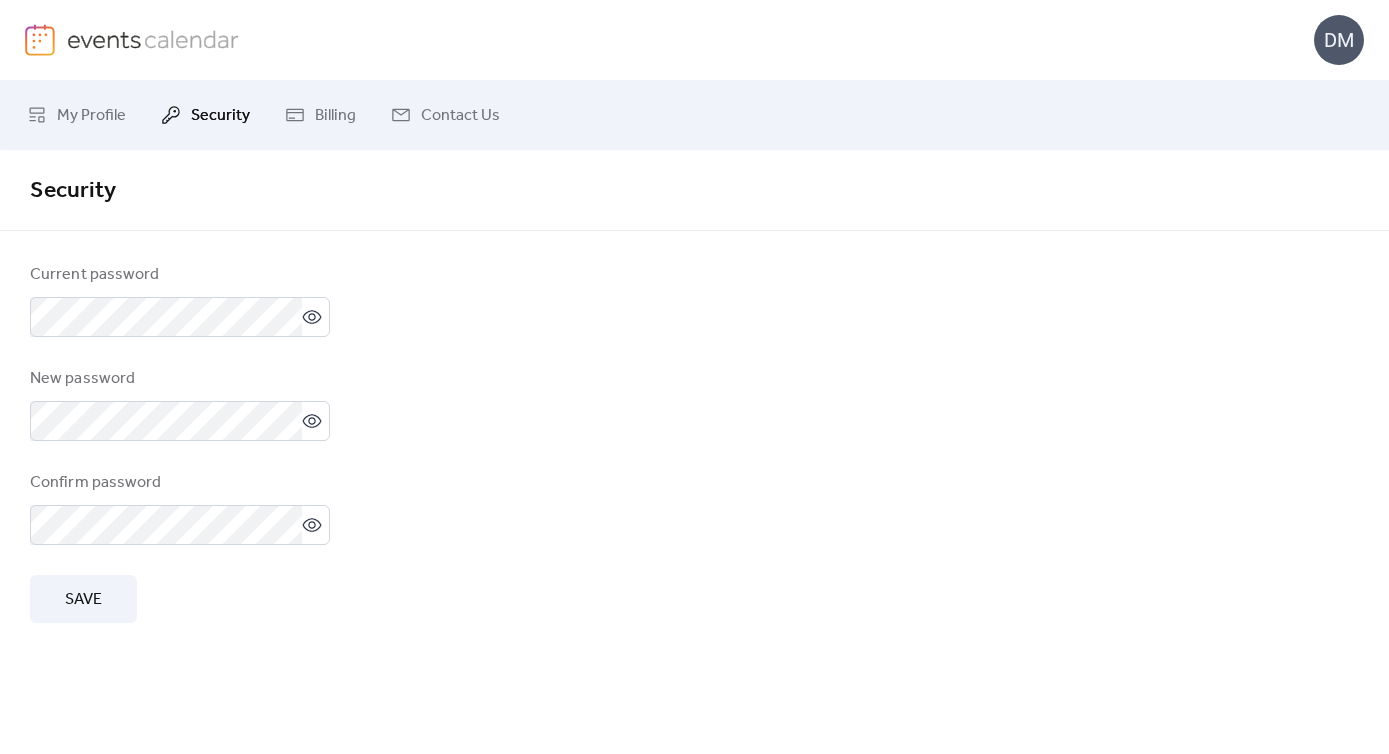 click on "Current password New password Confirm password Save" at bounding box center (694, 443) 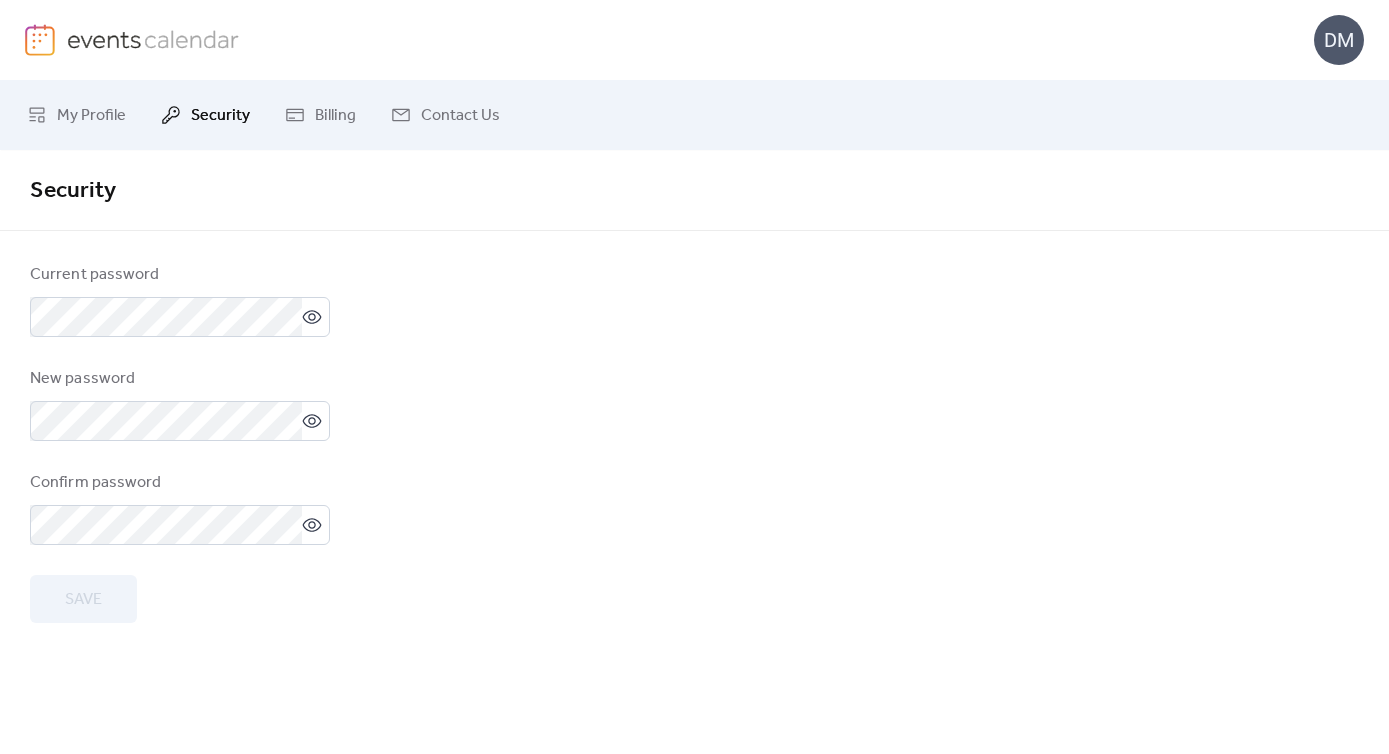 click on "Current password New password Confirm password Save" at bounding box center [694, 443] 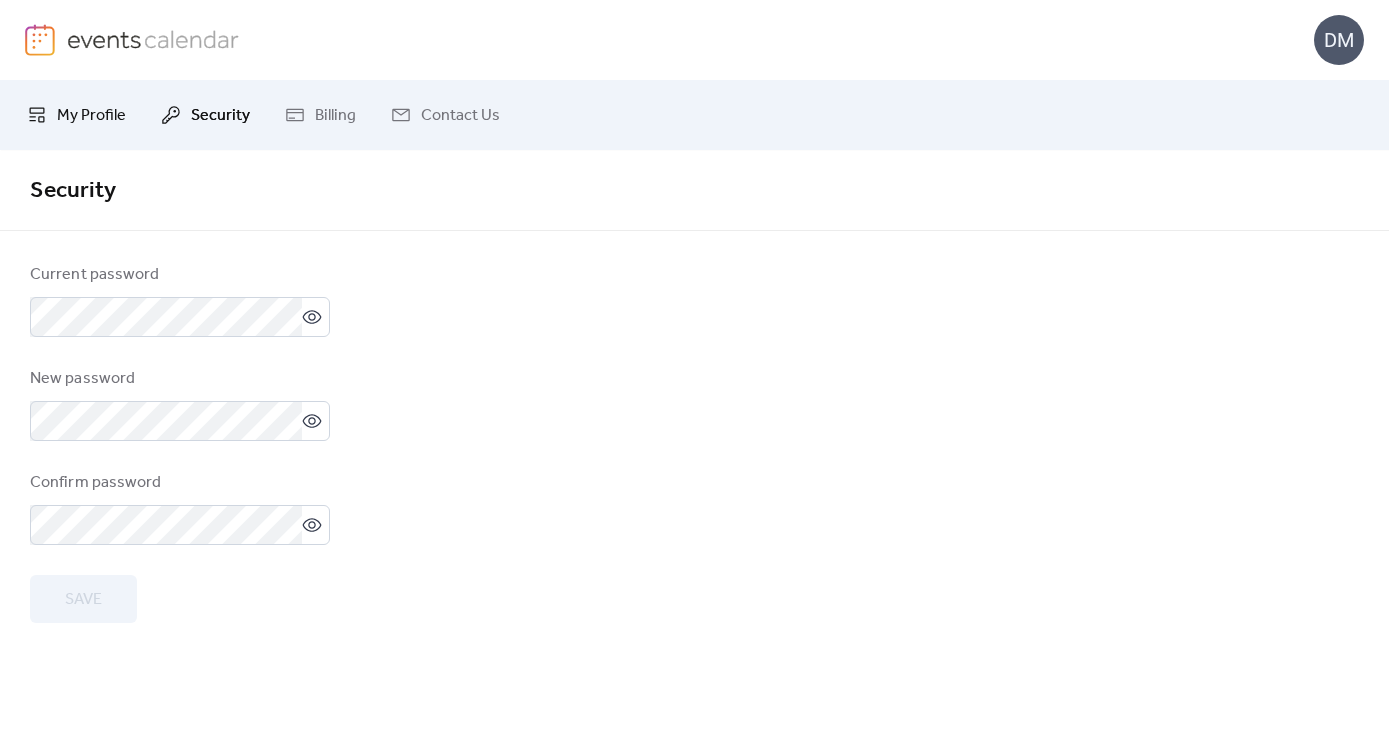 click on "My Profile" at bounding box center (91, 116) 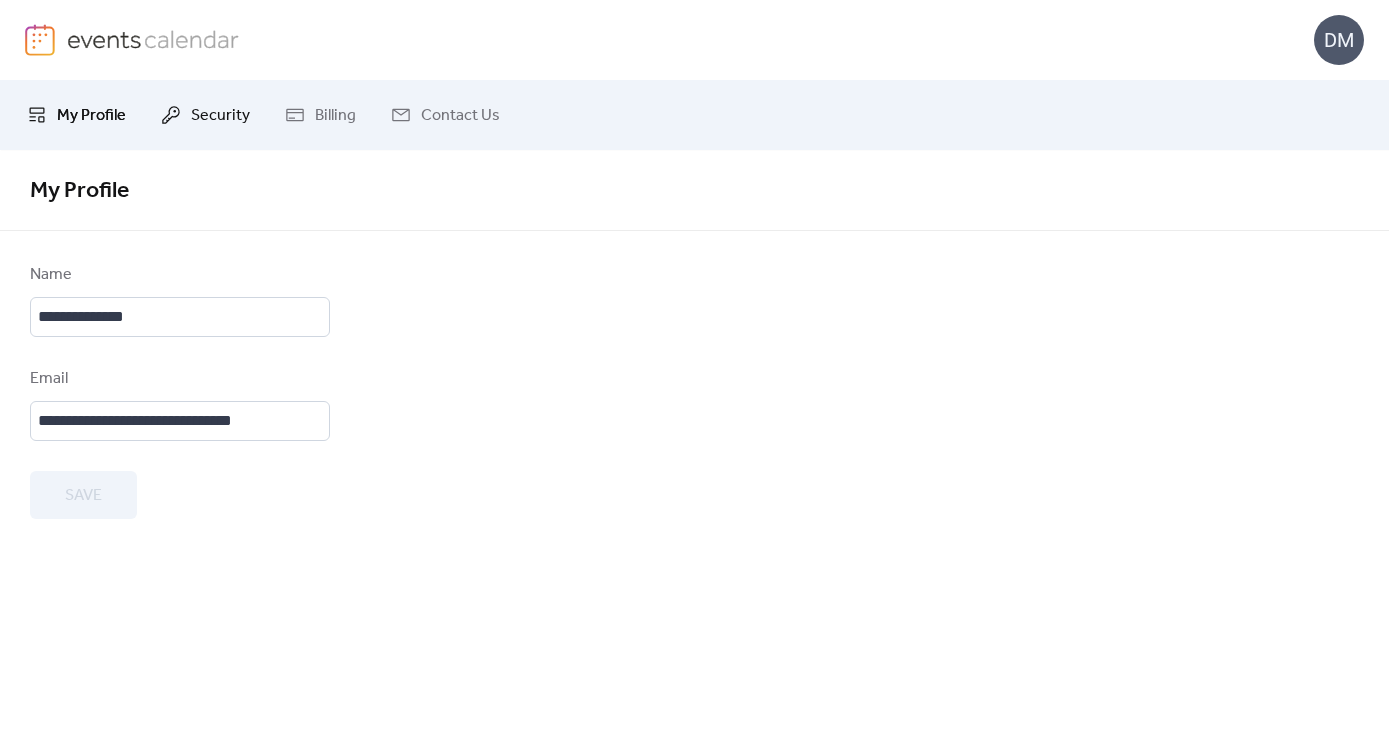click on "Security" at bounding box center (220, 116) 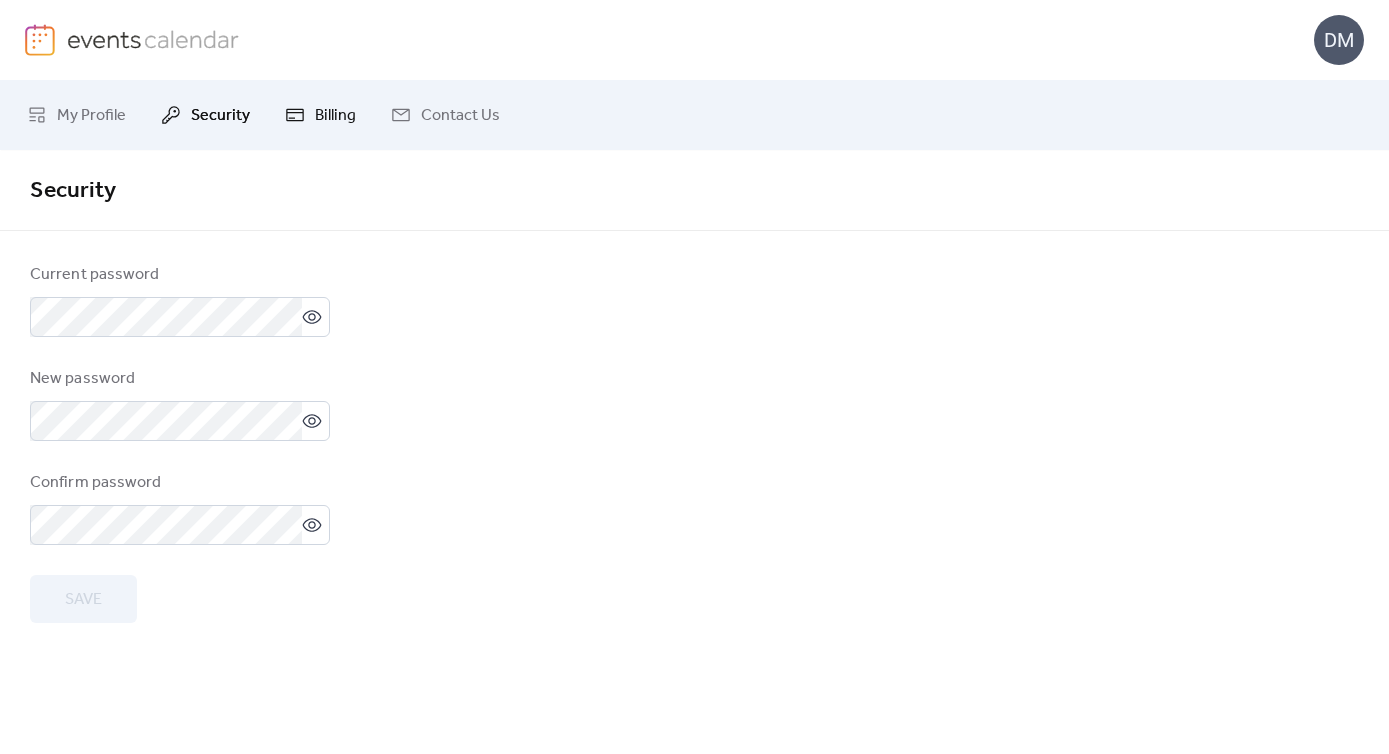 click on "Billing" at bounding box center (335, 116) 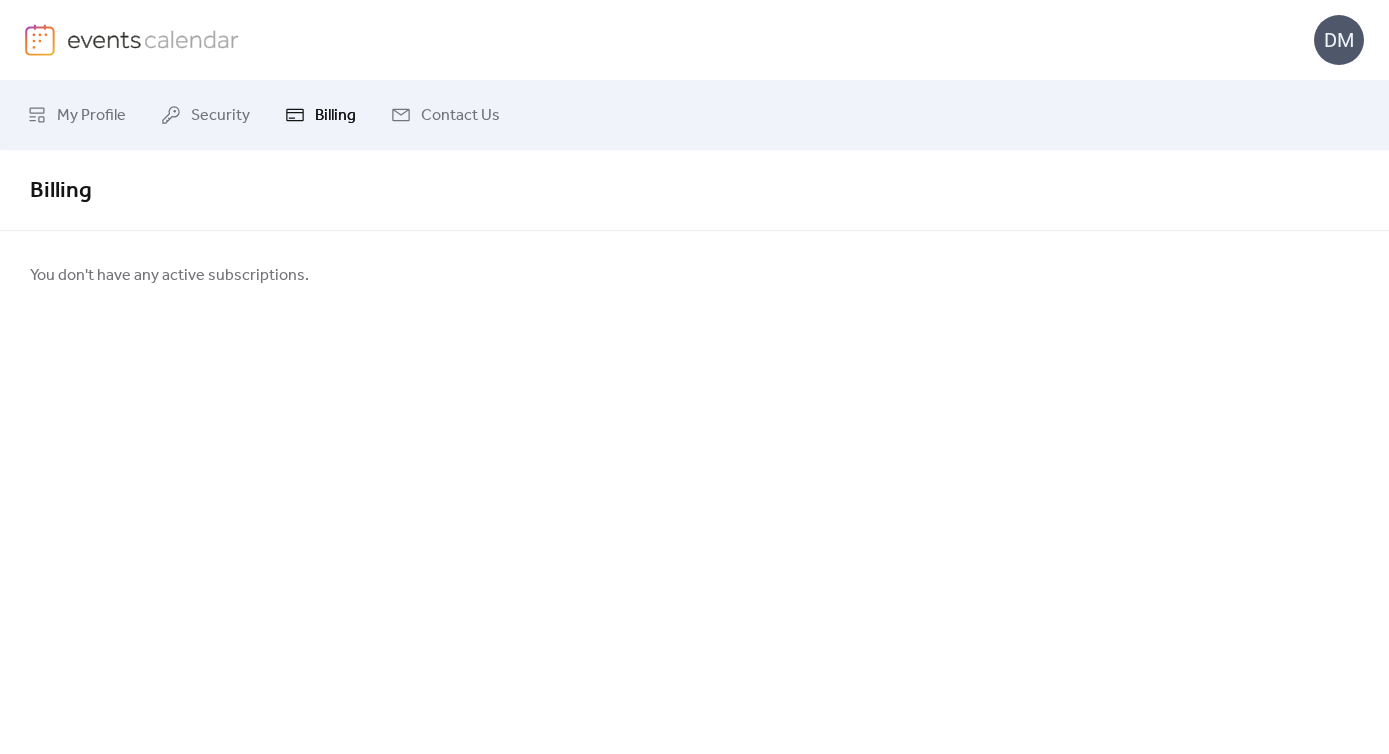 click at bounding box center (153, 39) 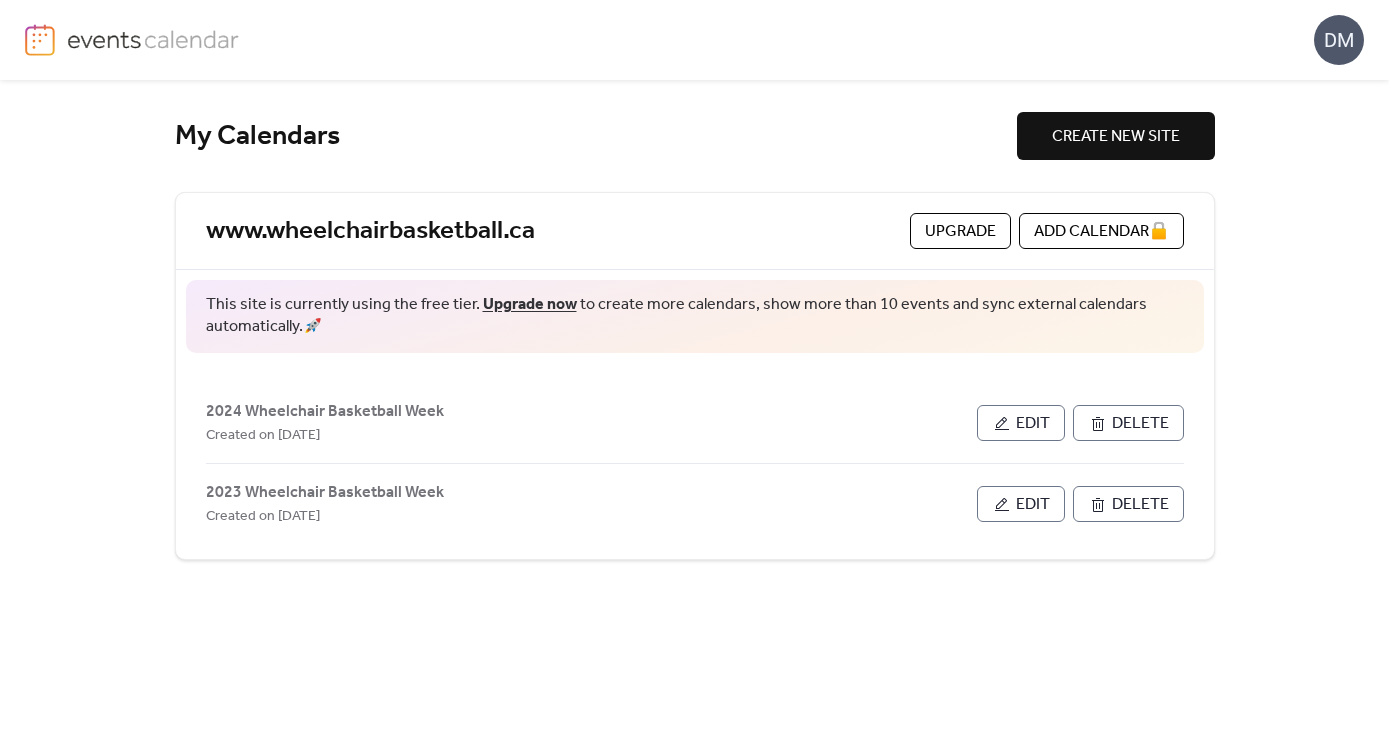 click on "Upgrade" at bounding box center (960, 232) 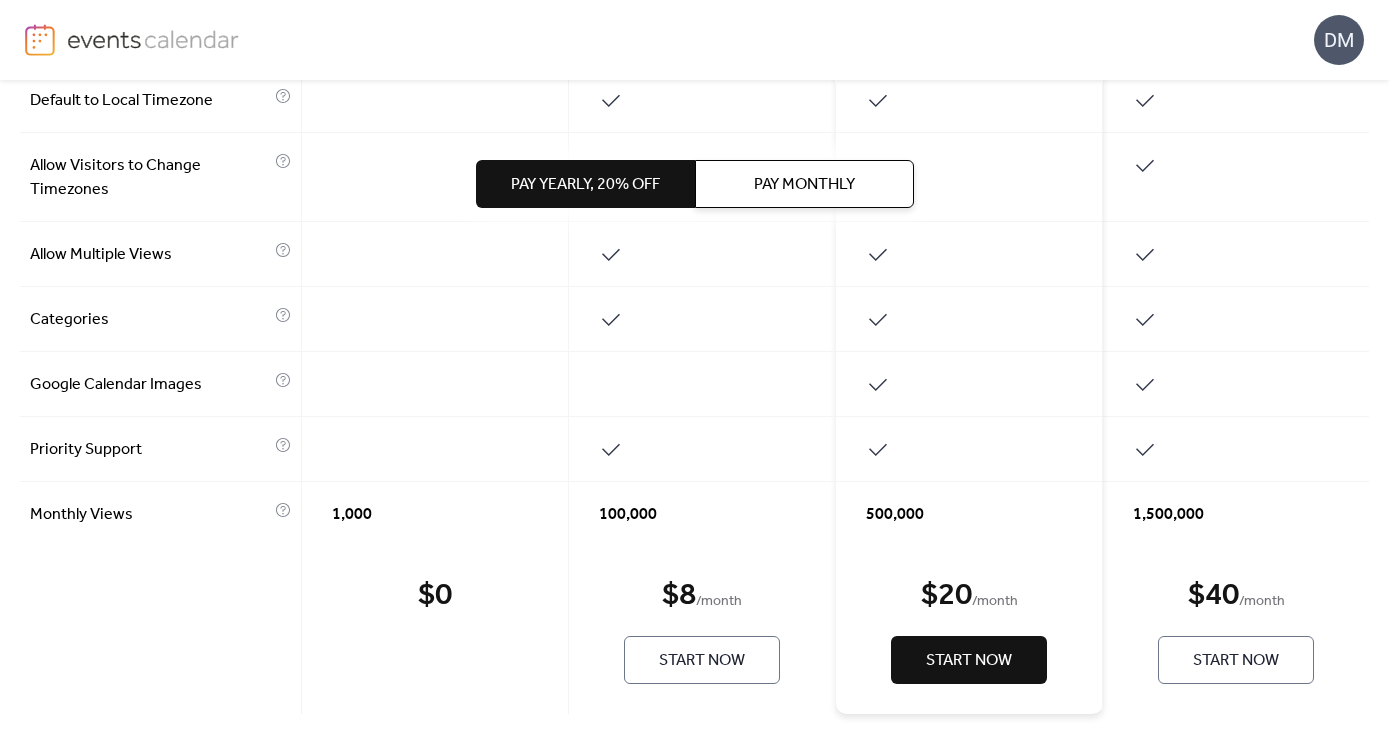 scroll, scrollTop: 1027, scrollLeft: 0, axis: vertical 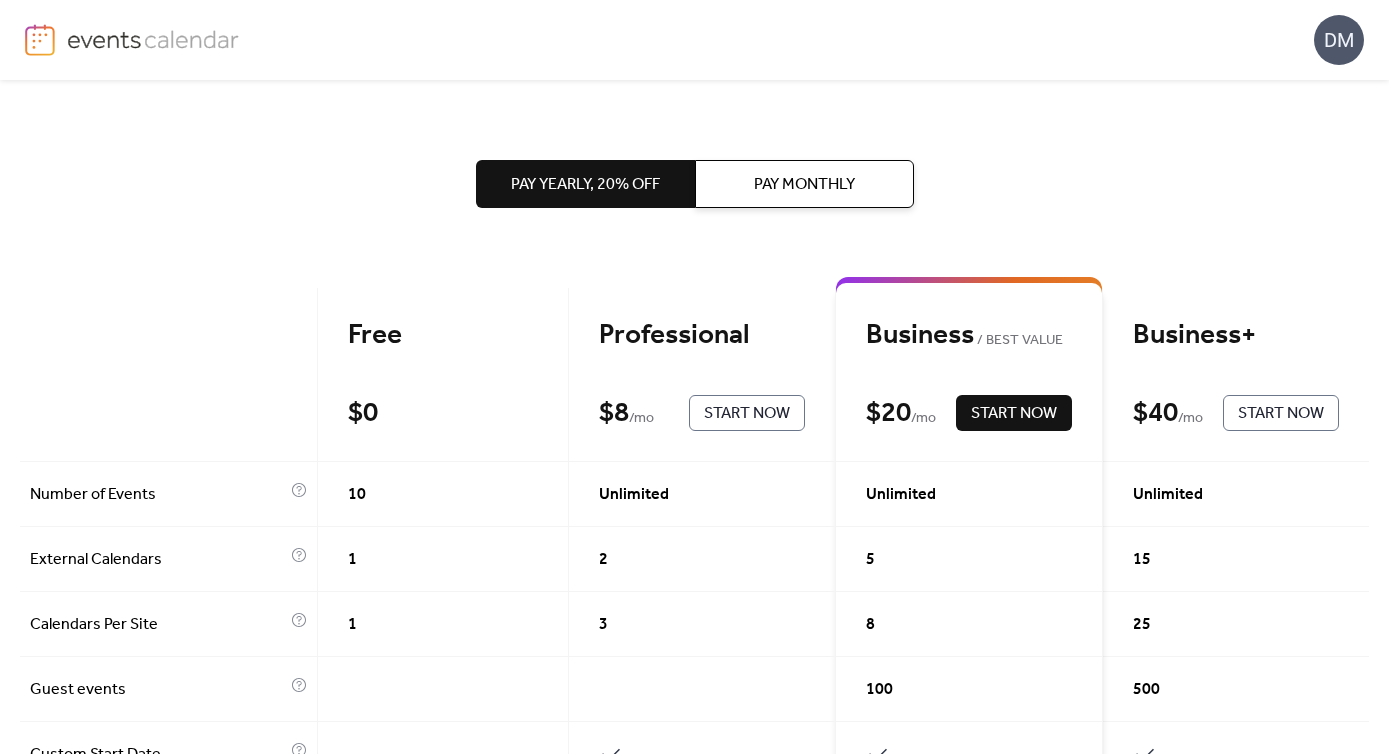 click on "Pay Yearly, 20% off Pay Monthly" at bounding box center [695, 184] 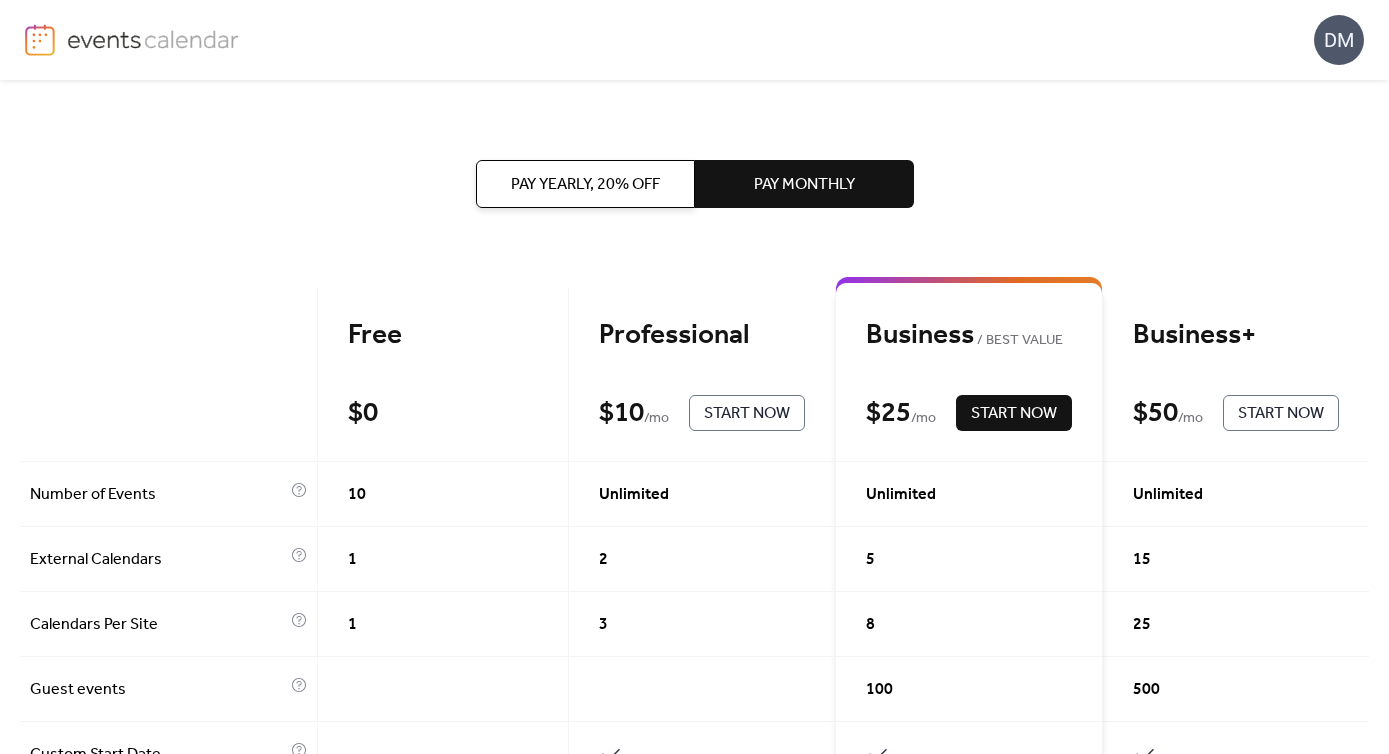click on "Pay Yearly, 20% off Pay Monthly Free $ 0 Current Professional $ 10 /  mo Start Now Business BEST VALUE $ 25 /  mo Start Now Business+ $ 50 /  mo Start Now Number of Events 10 Unlimited Unlimited Unlimited External Calendars 1 2 5 15 Calendars Per Site 1 3 8 25 Guest events 100 500 Custom Start Date Automatic Syncing with External Calendars Collect RSVPs 50 200 1,000 Calendar Subscribers 100 1,000 5,000 remove Events Calendar Branding Default to Local Timezone Allow Visitors to Change Timezones Allow Multiple Views Categories Google Calendar Images Priority Support Monthly Views 1,000 100,000 500,000 1,500,000 $ 0 Current $ 10 /  month Start Now $ 25 /  month Start Now $ 50 /  month Start Now" at bounding box center (694, 906) 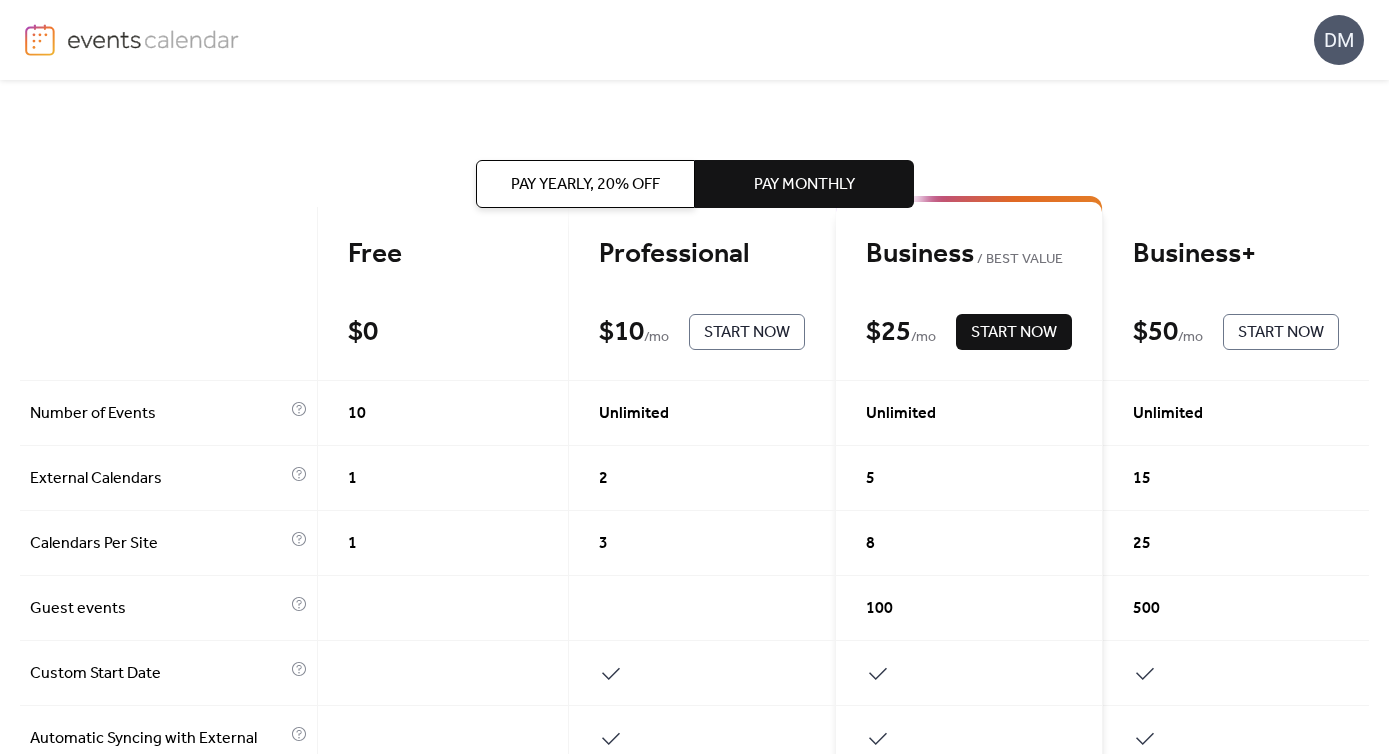scroll, scrollTop: 92, scrollLeft: 0, axis: vertical 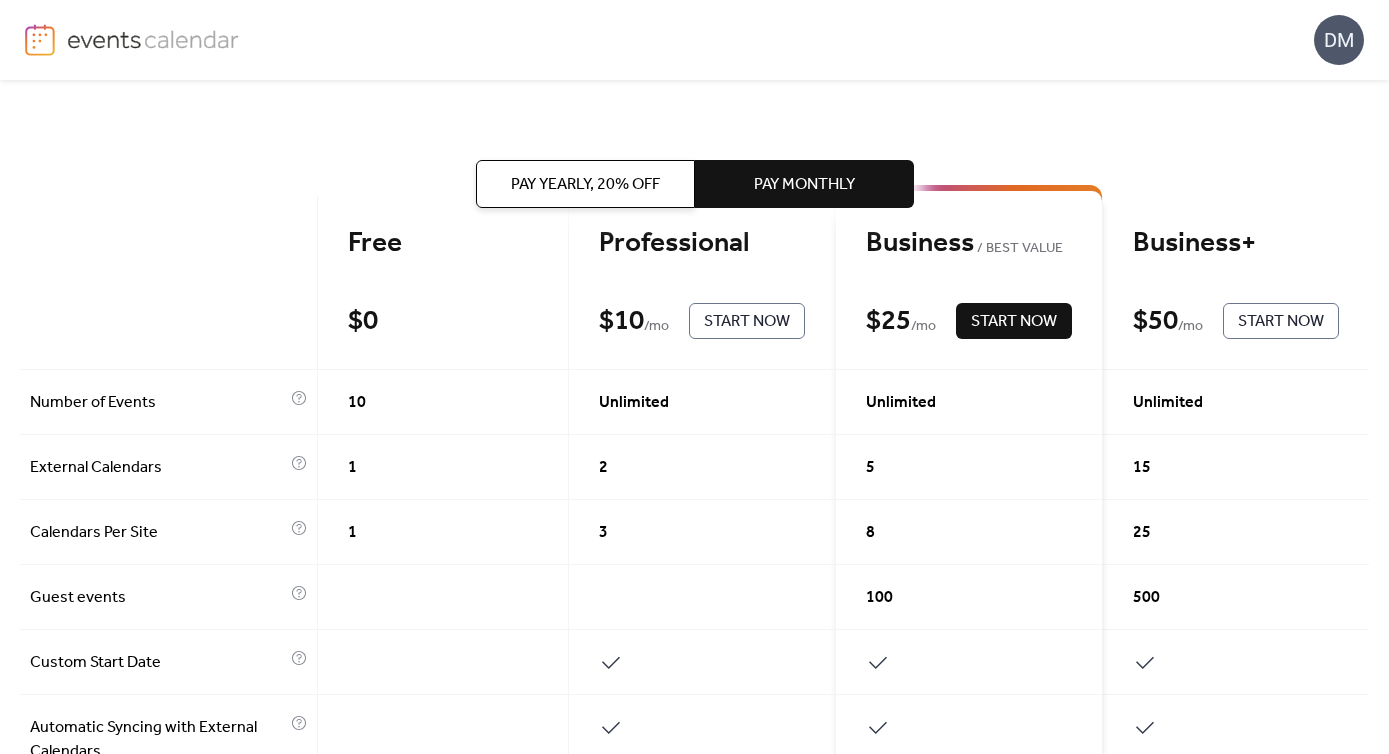 click on "Start Now" at bounding box center (747, 322) 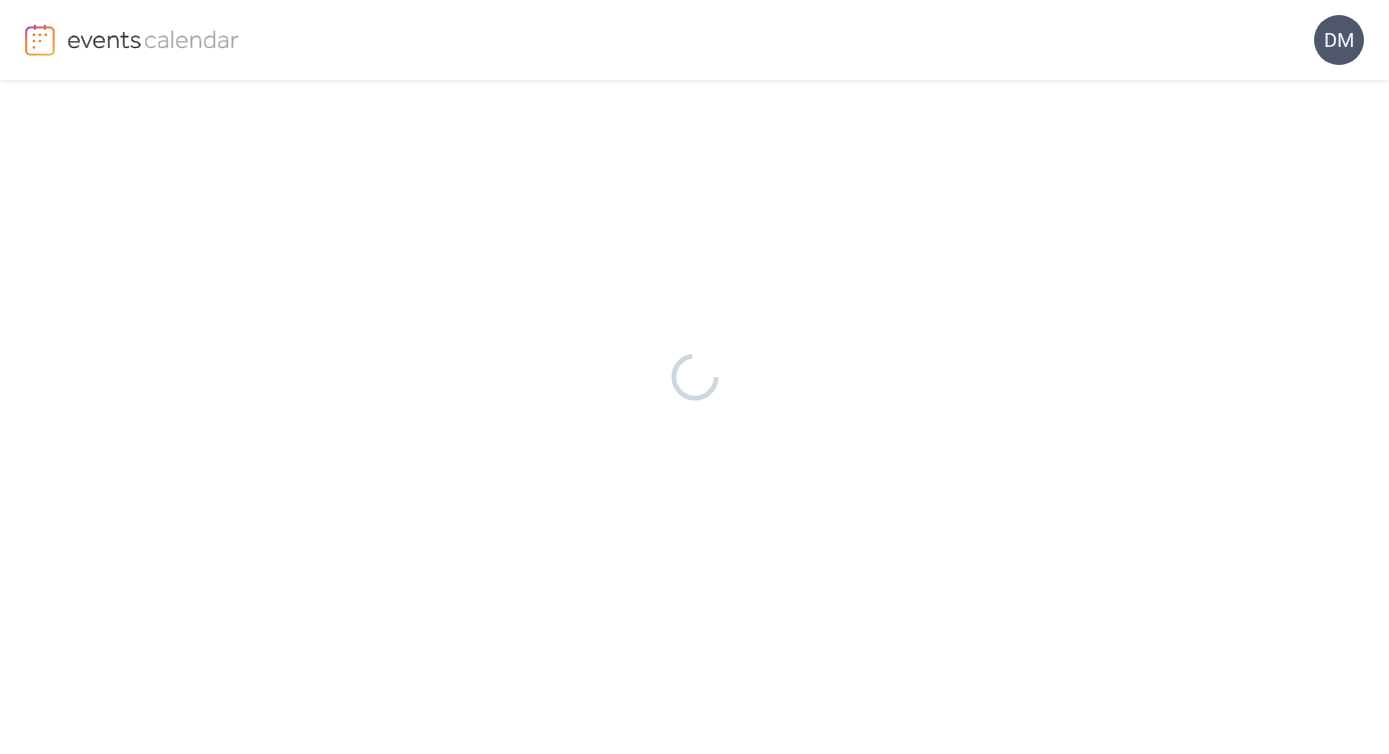 scroll, scrollTop: 0, scrollLeft: 0, axis: both 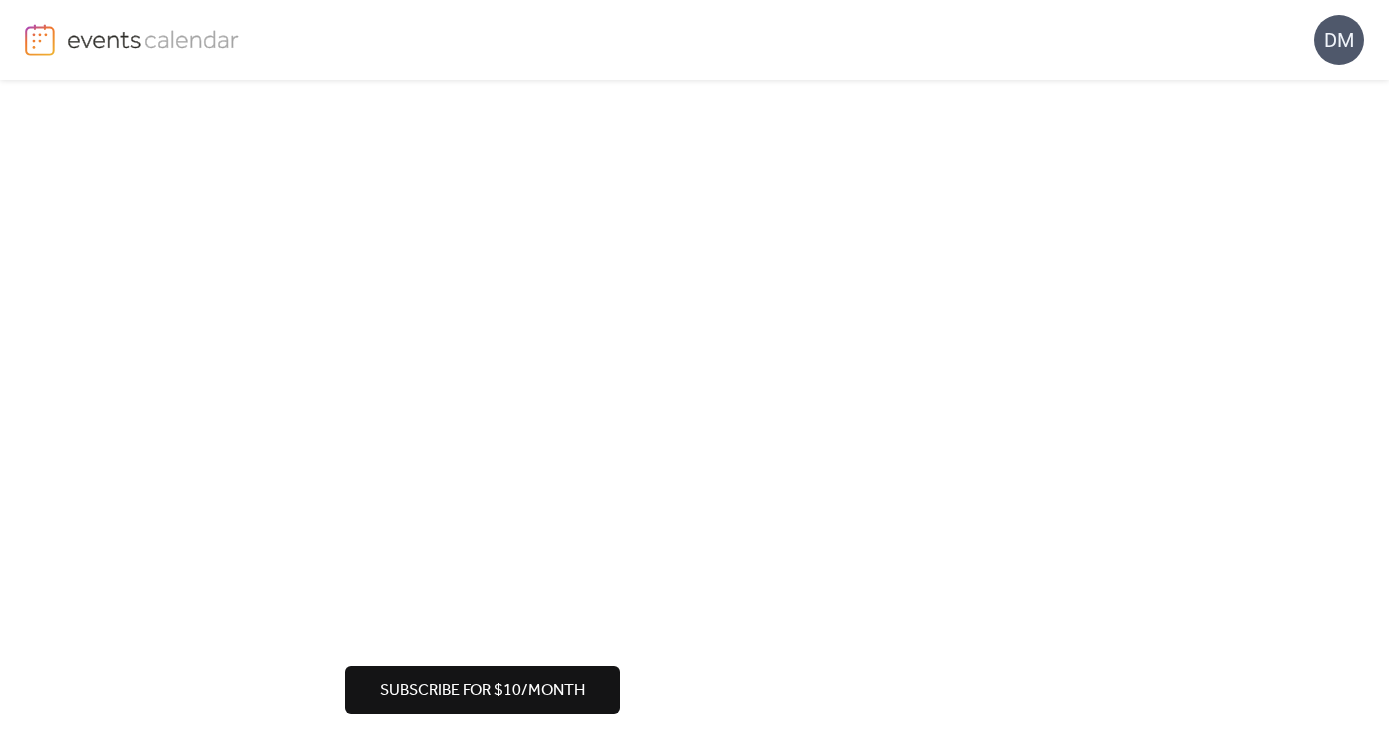 click on "Subscribe for $10/month" at bounding box center [482, 691] 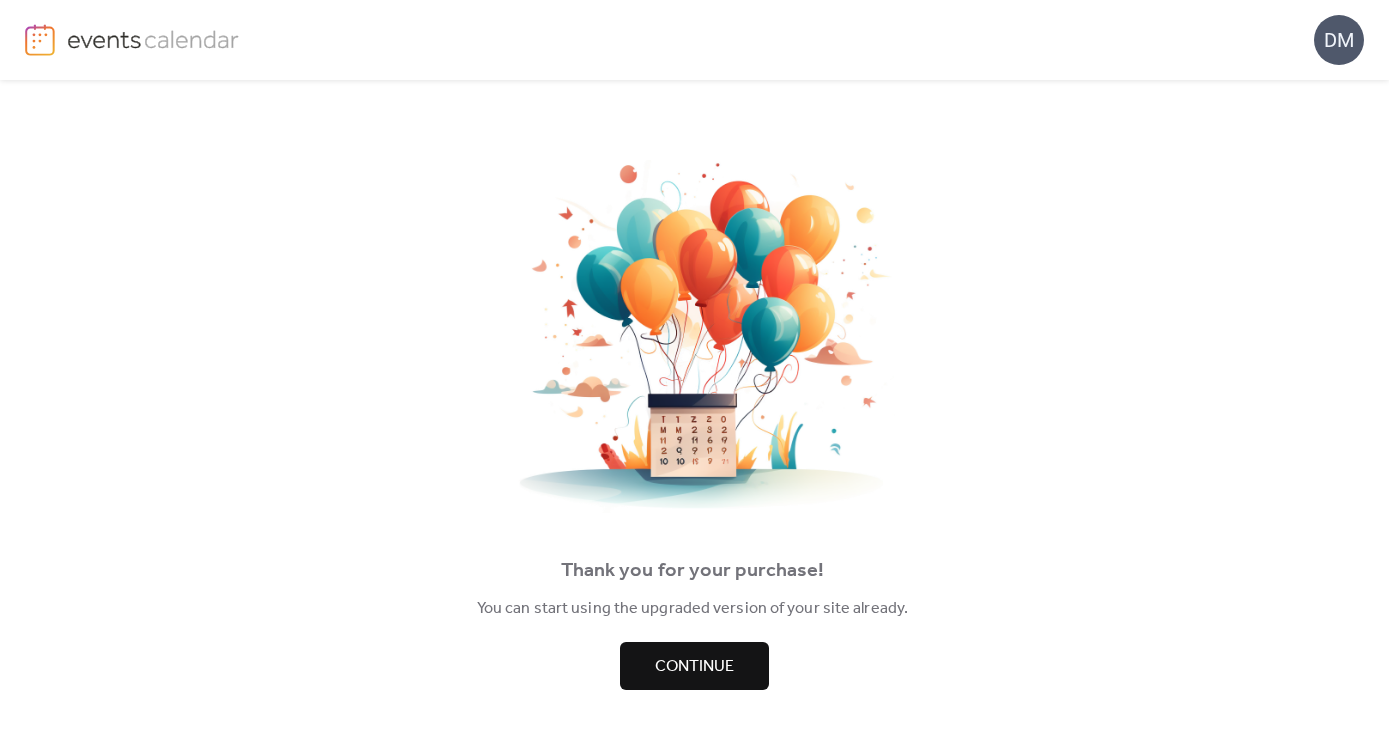 click on "Continue" at bounding box center [694, 666] 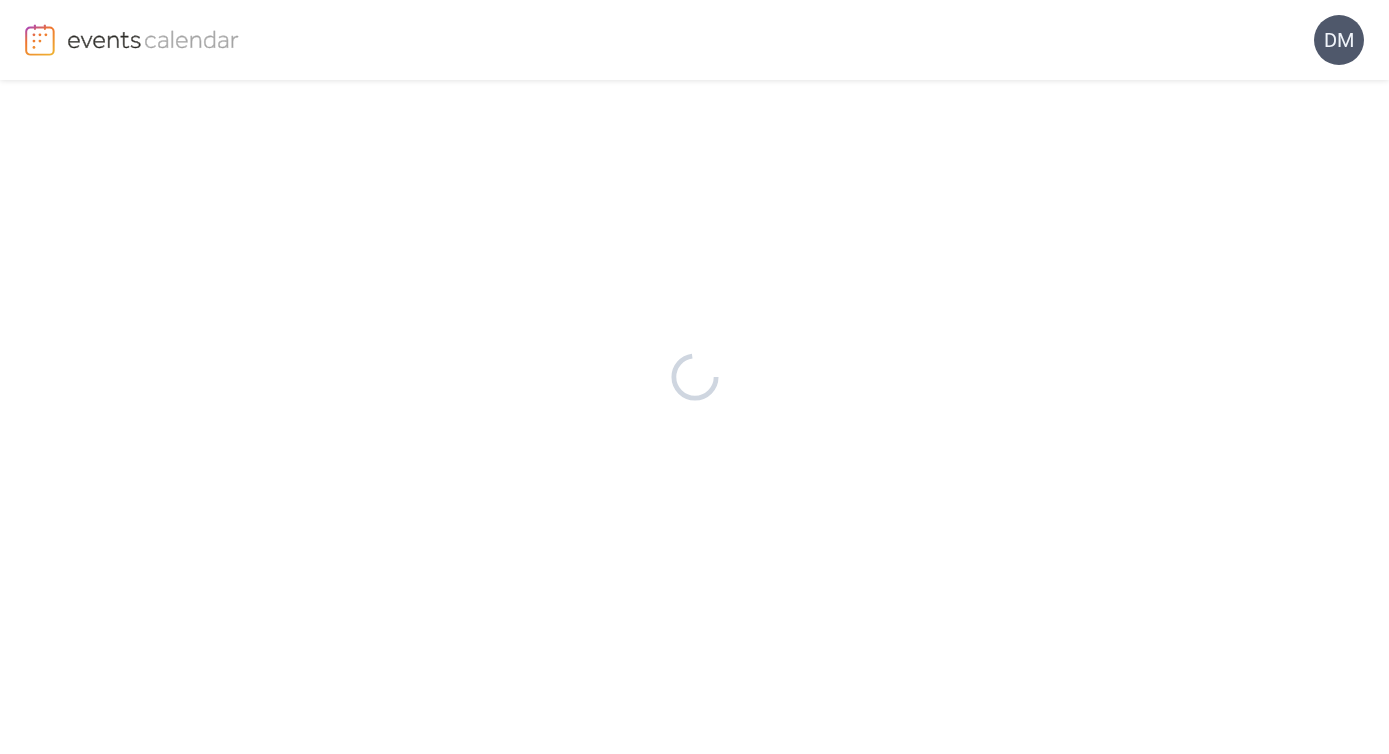 scroll, scrollTop: 0, scrollLeft: 0, axis: both 